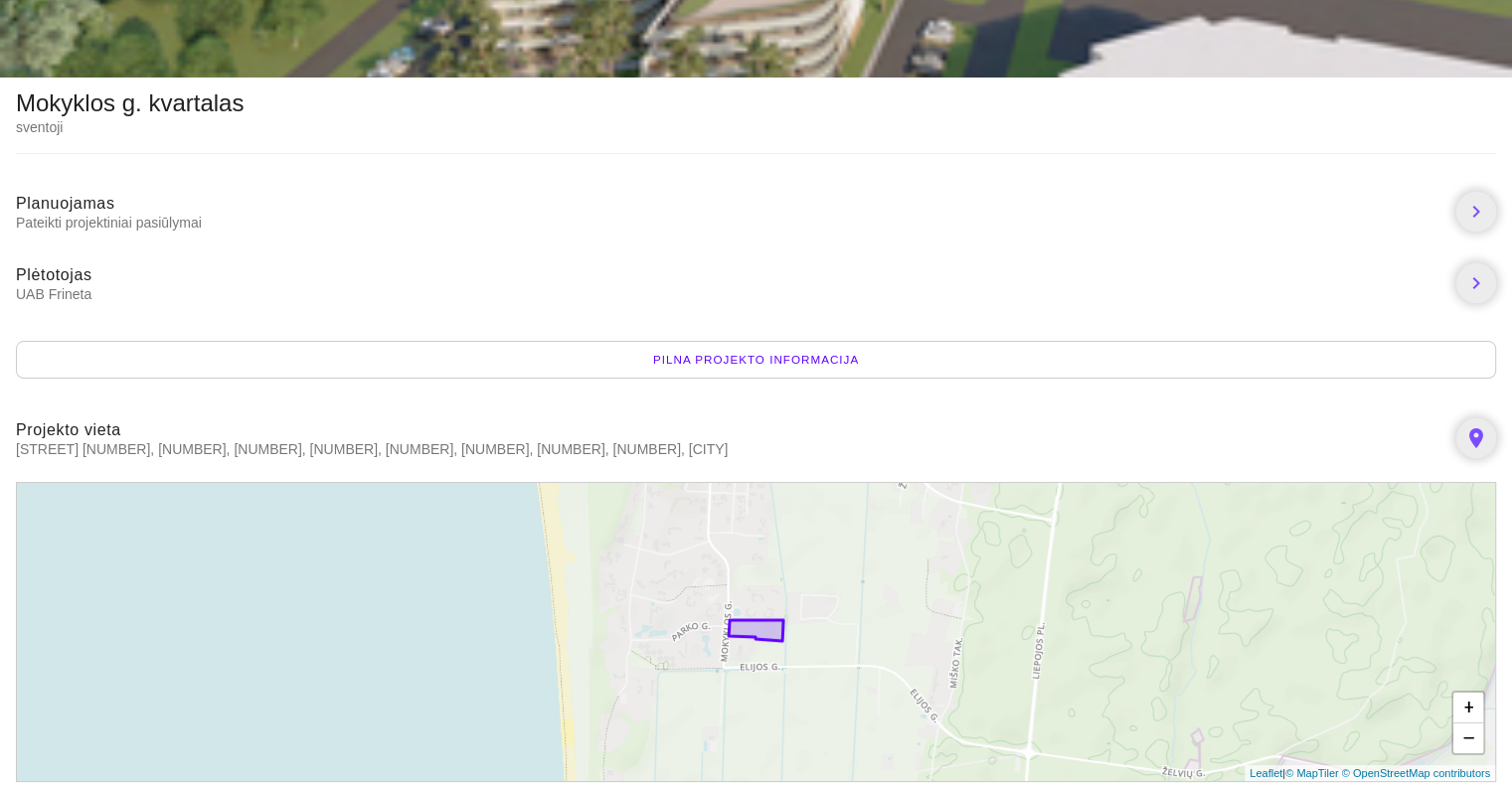 scroll, scrollTop: 0, scrollLeft: 0, axis: both 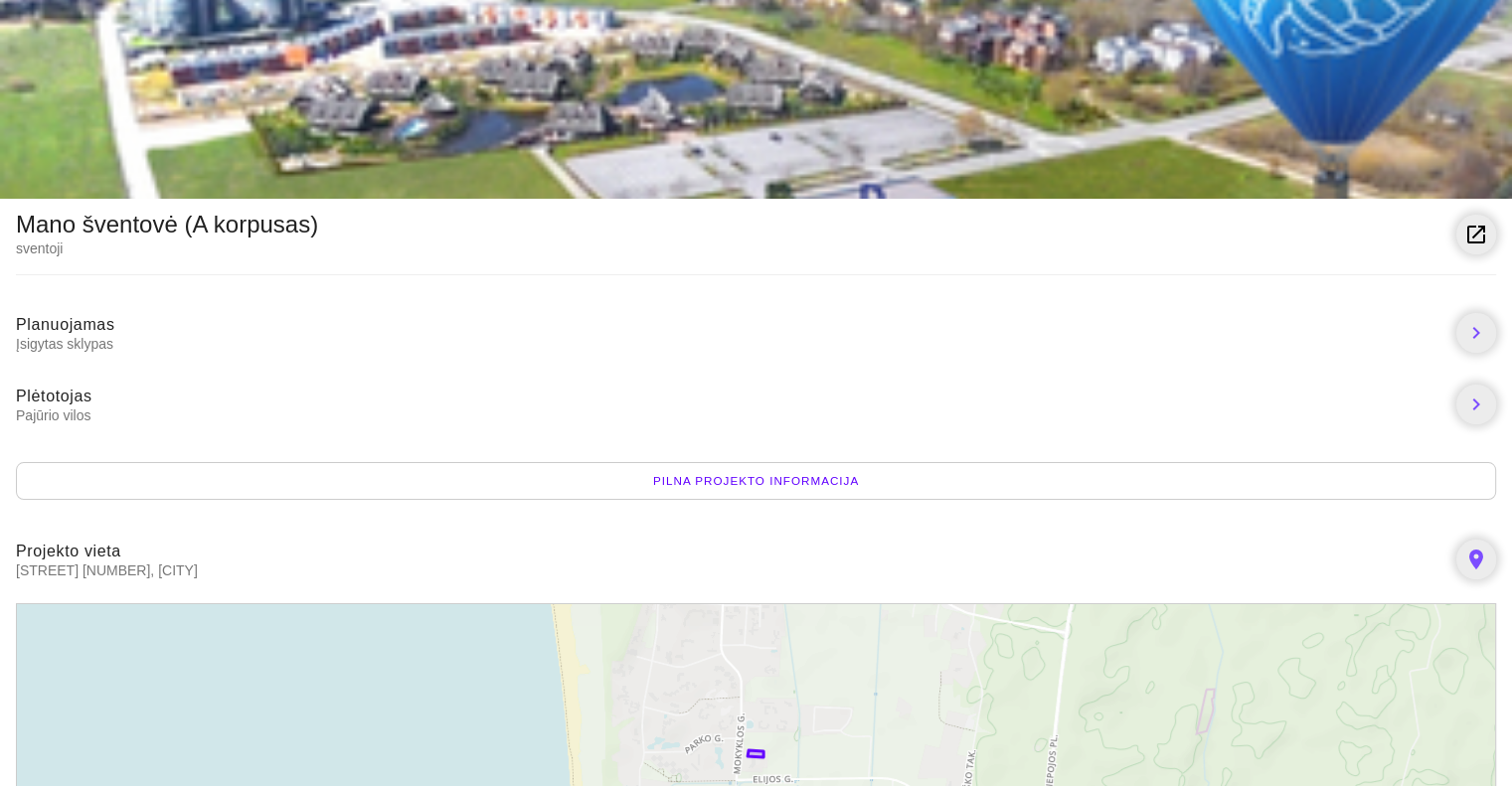 click on "Pilna projekto informacija" at bounding box center (756, 481) 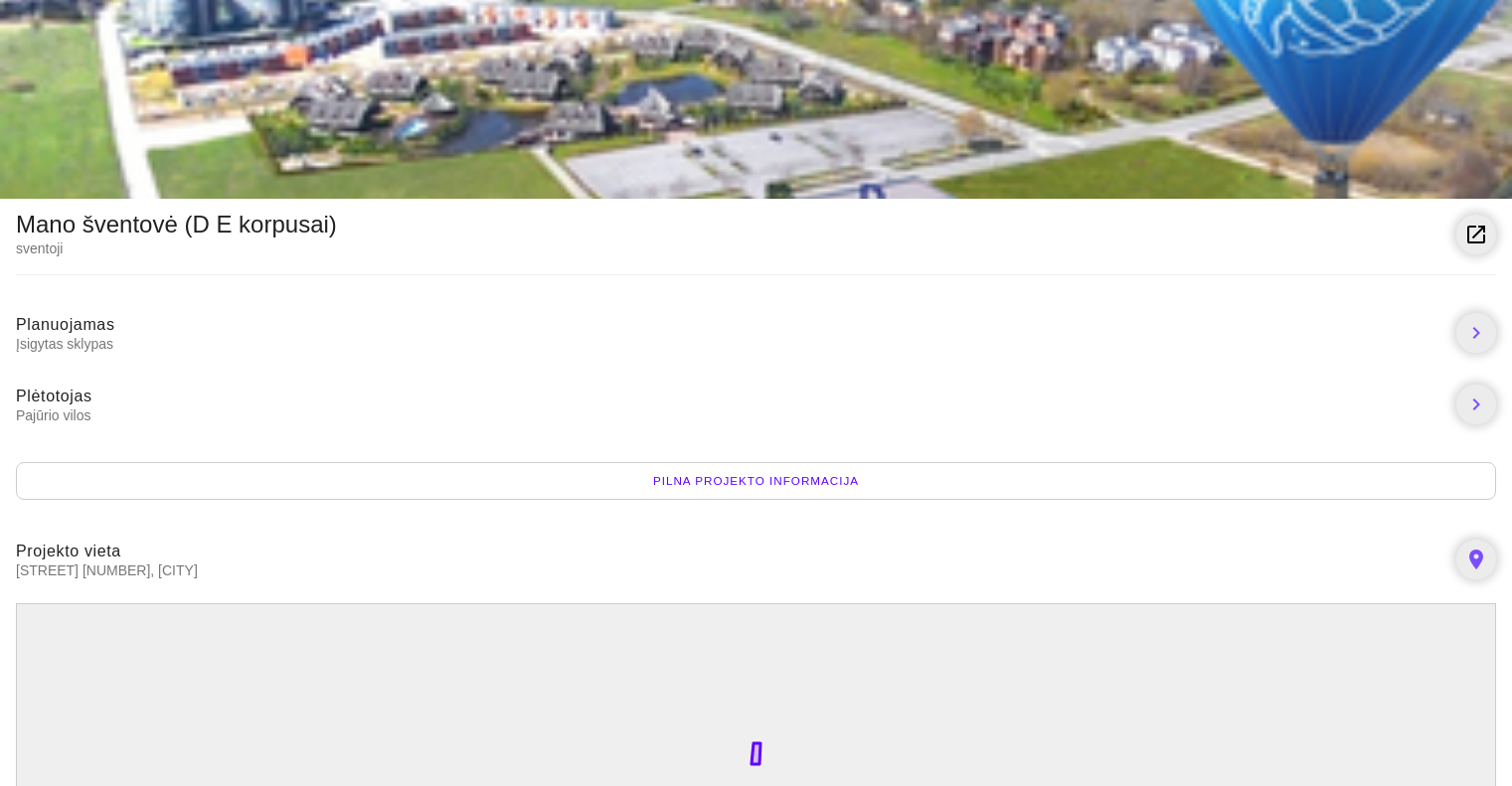 scroll, scrollTop: 0, scrollLeft: 0, axis: both 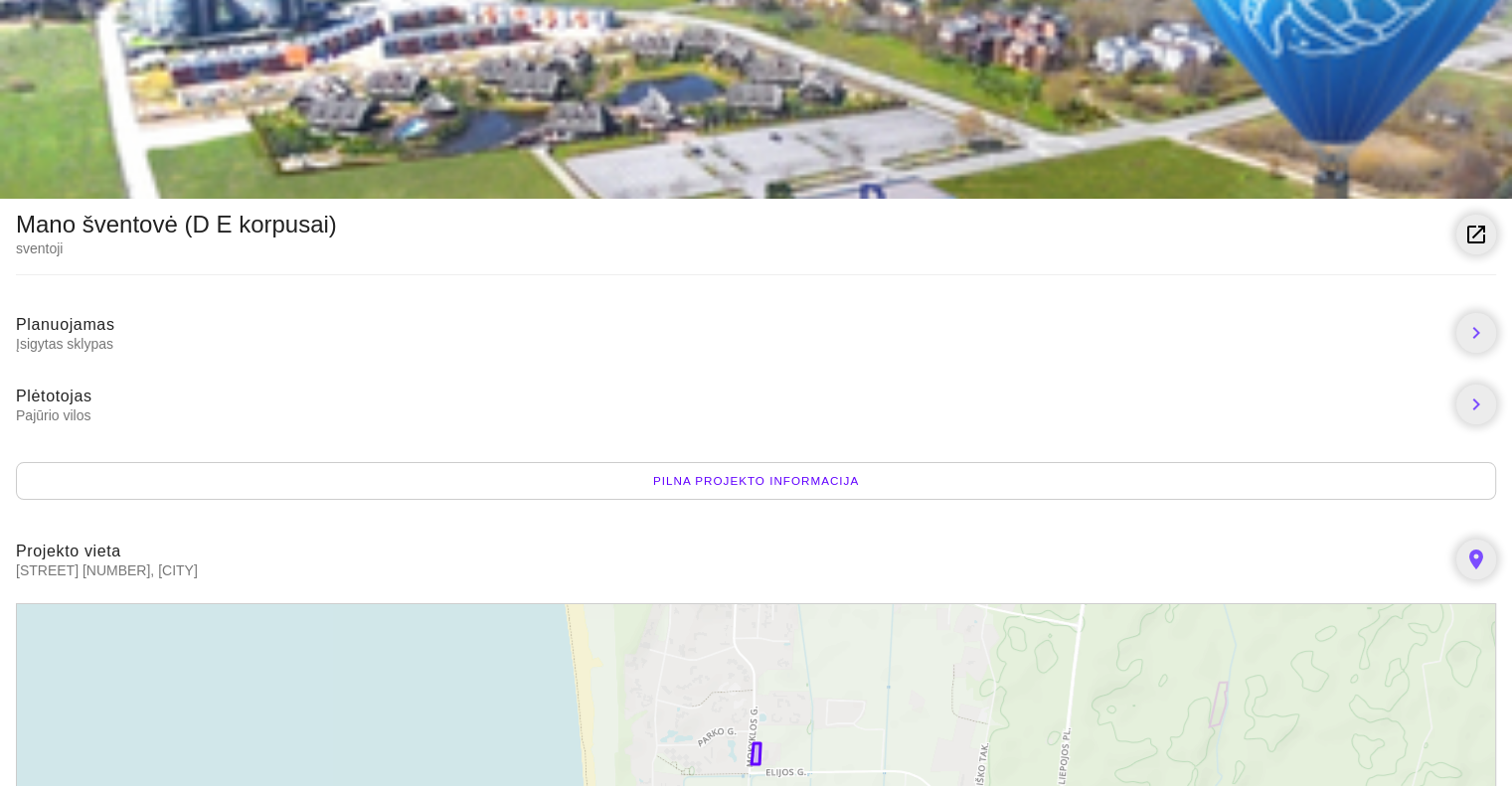 click on "Pilna projekto informacija" at bounding box center [756, 481] 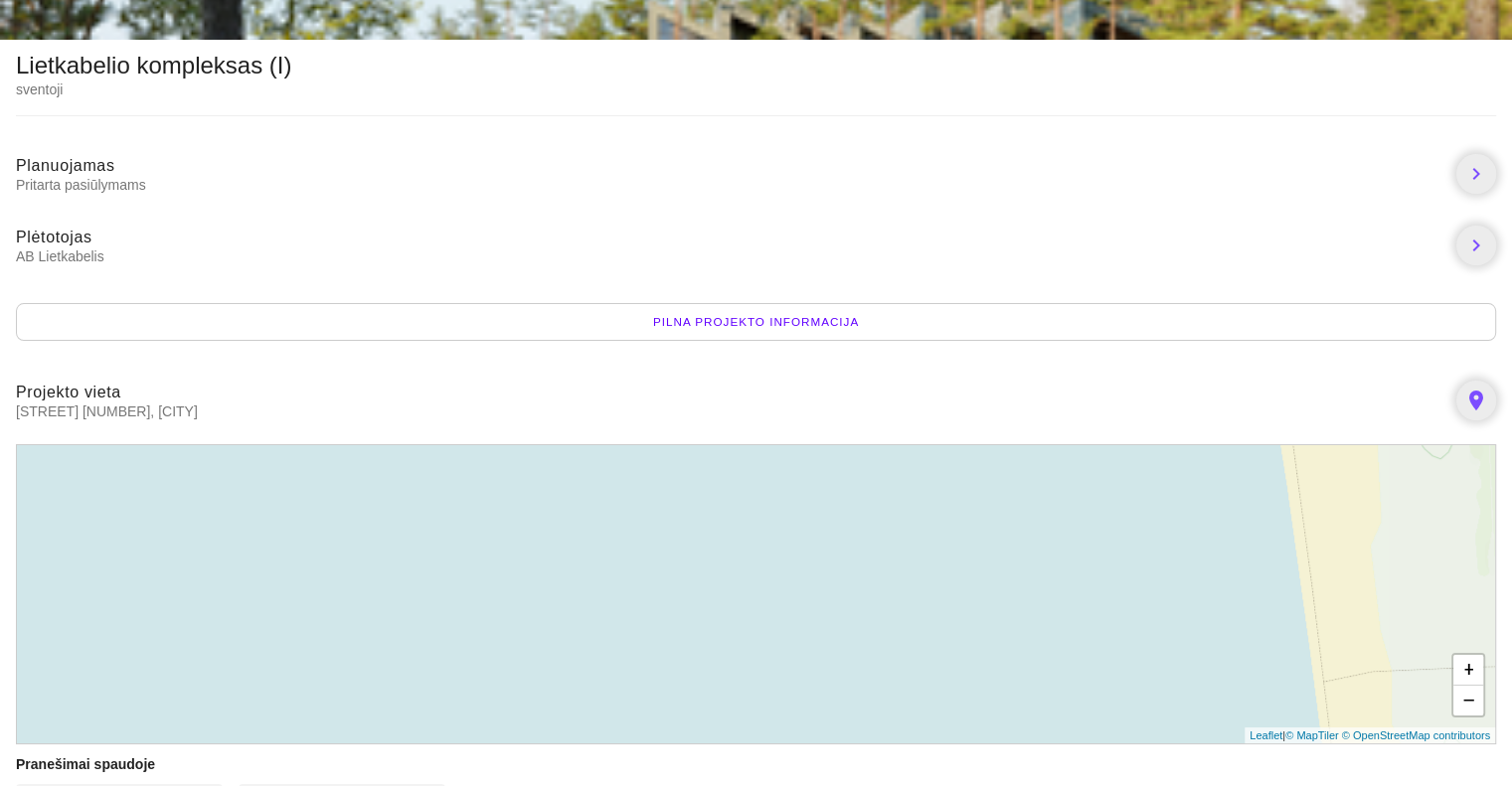 scroll, scrollTop: 5, scrollLeft: 0, axis: vertical 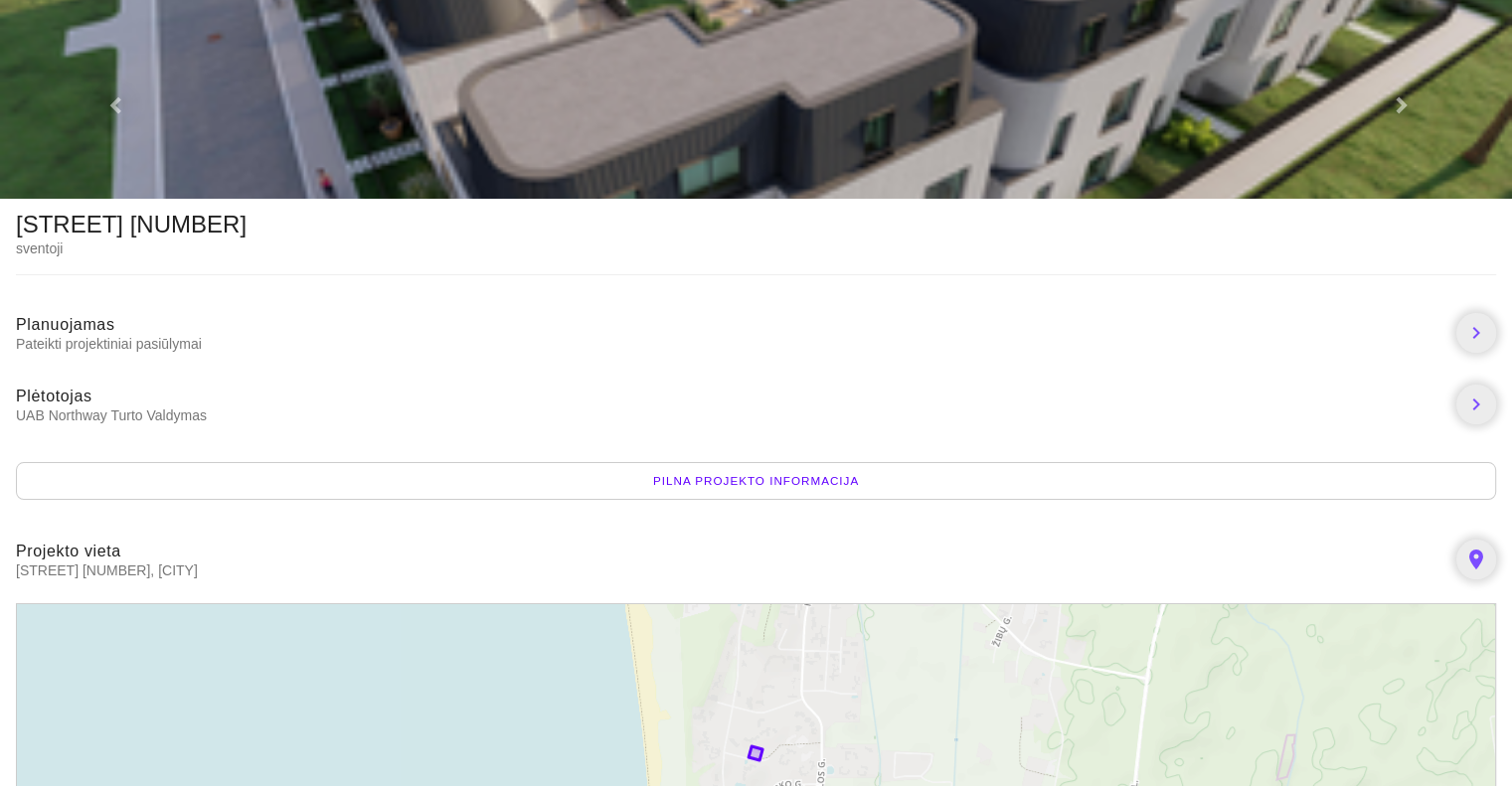 click on "Pilna projekto informacija" at bounding box center [756, 481] 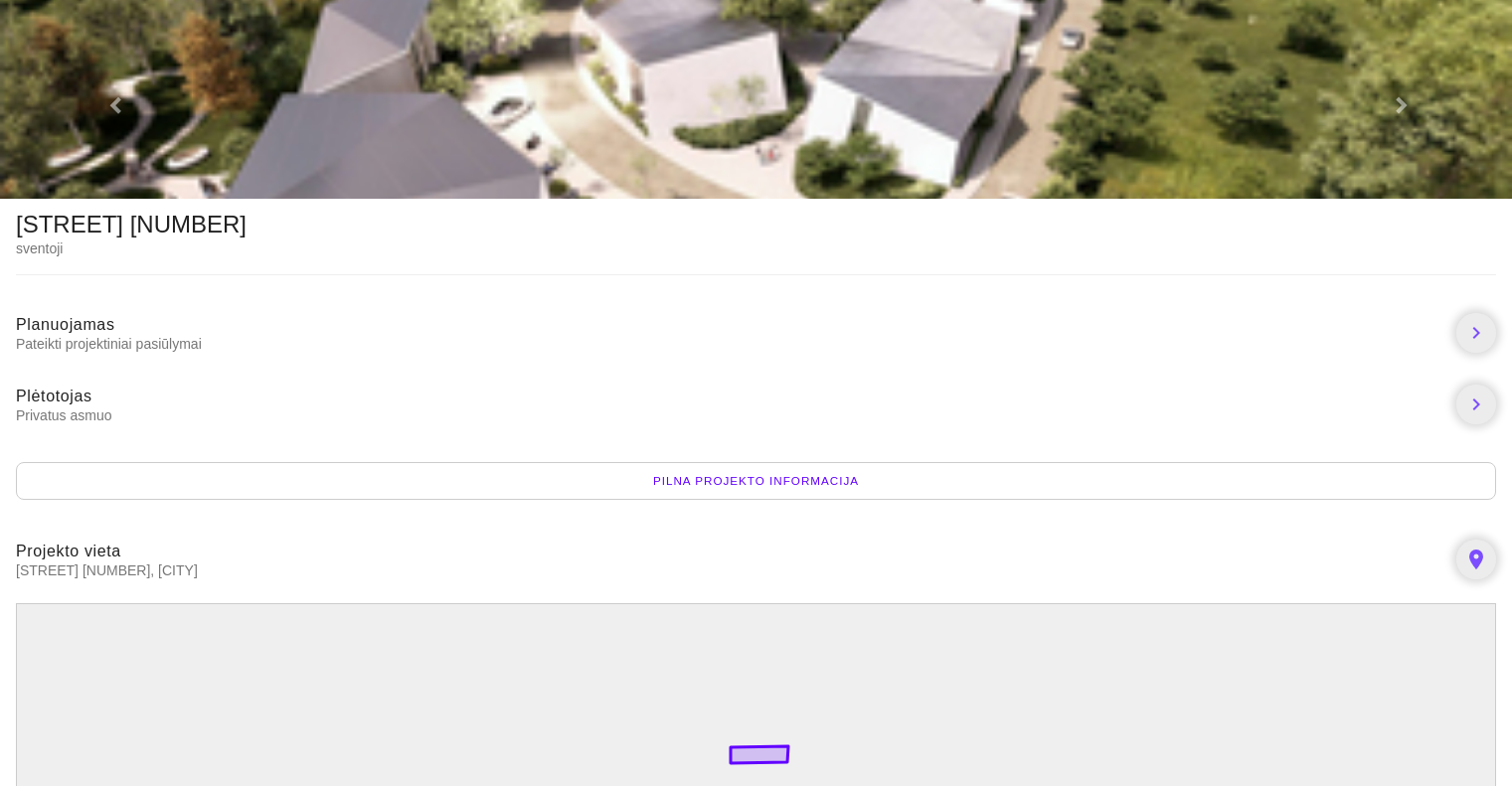 scroll, scrollTop: 0, scrollLeft: 0, axis: both 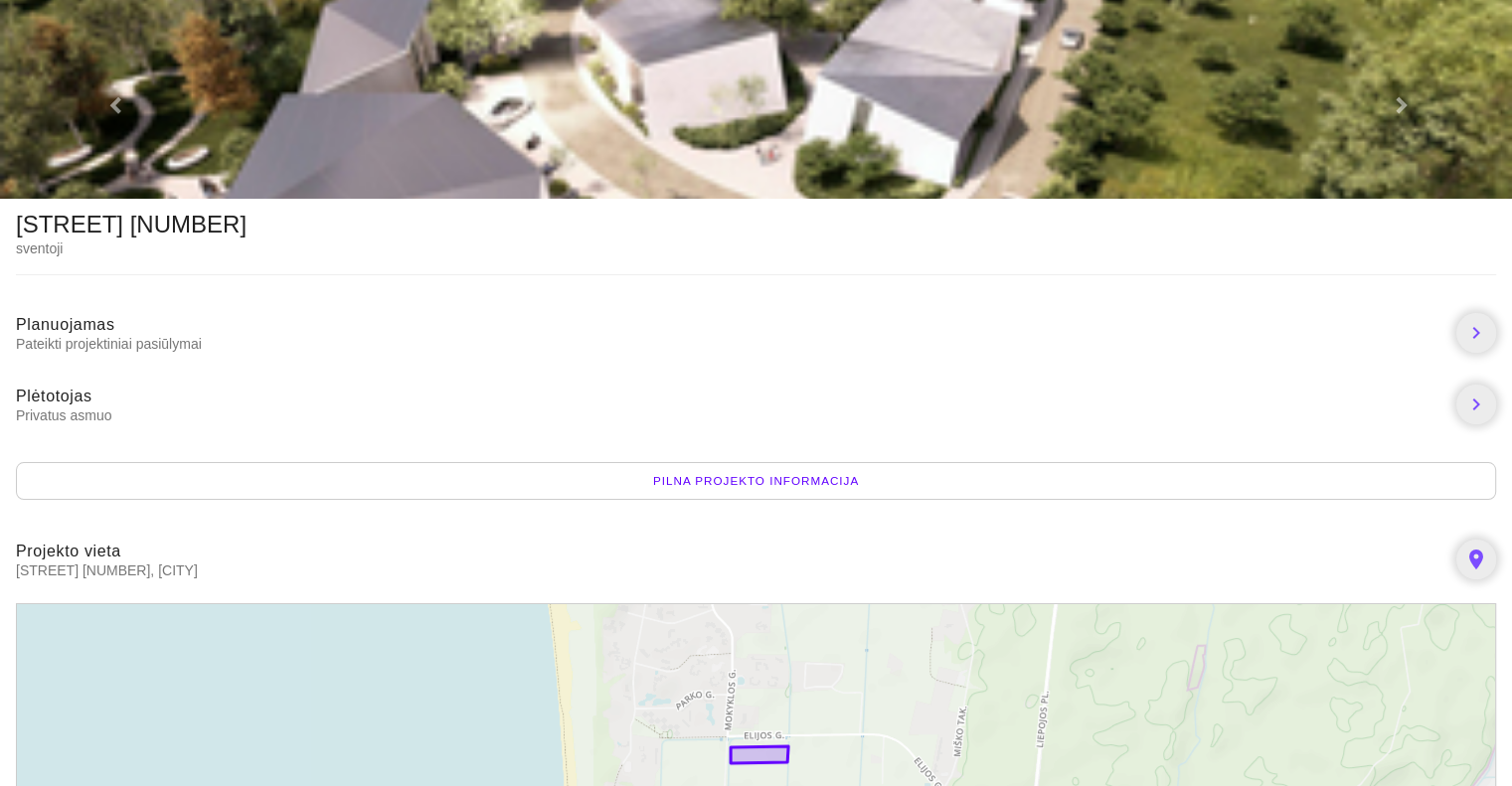 click on "Pilna projekto informacija" at bounding box center [756, 481] 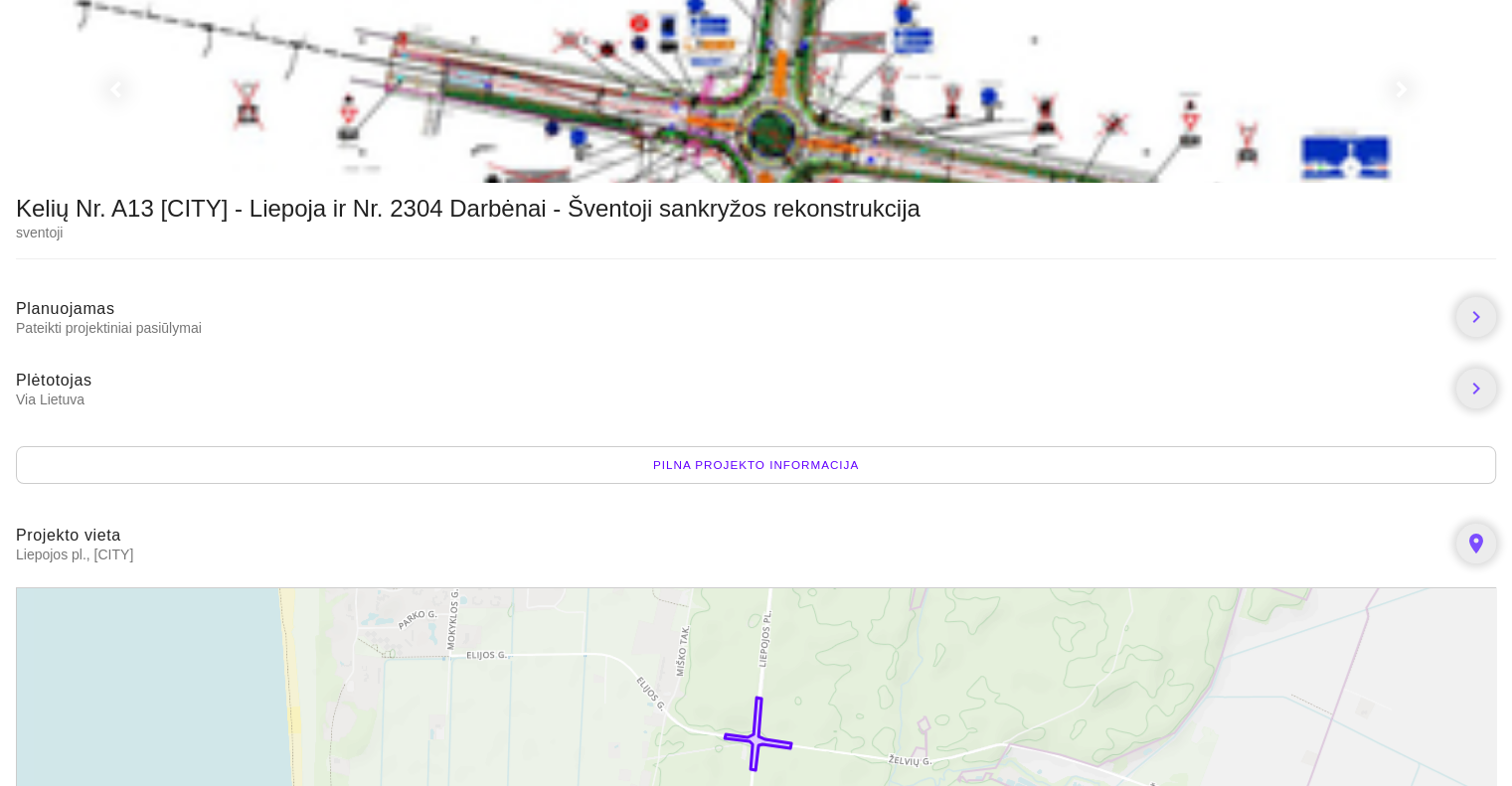 scroll, scrollTop: 0, scrollLeft: 0, axis: both 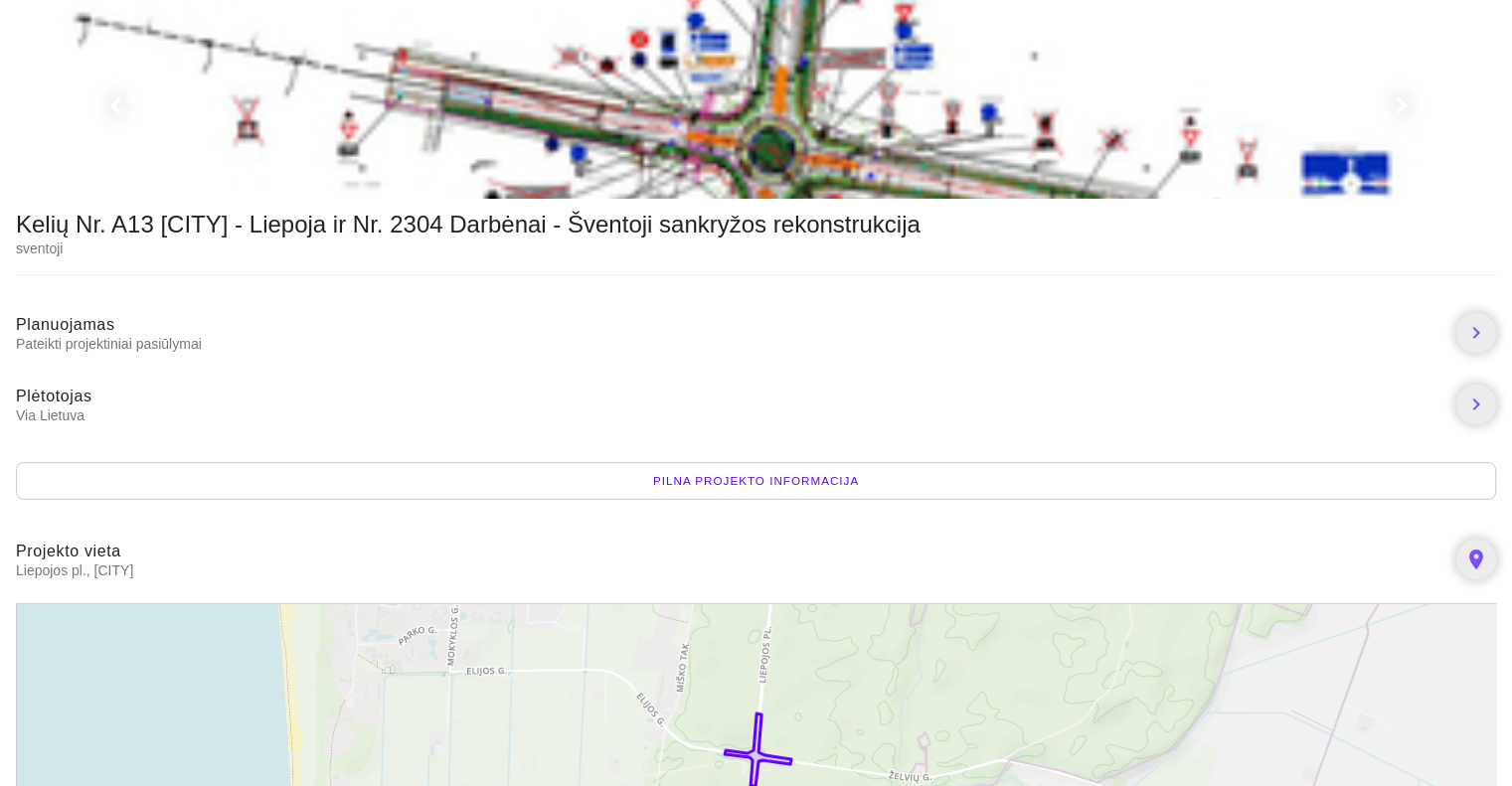 click on "Pilna projekto informacija" at bounding box center (756, 481) 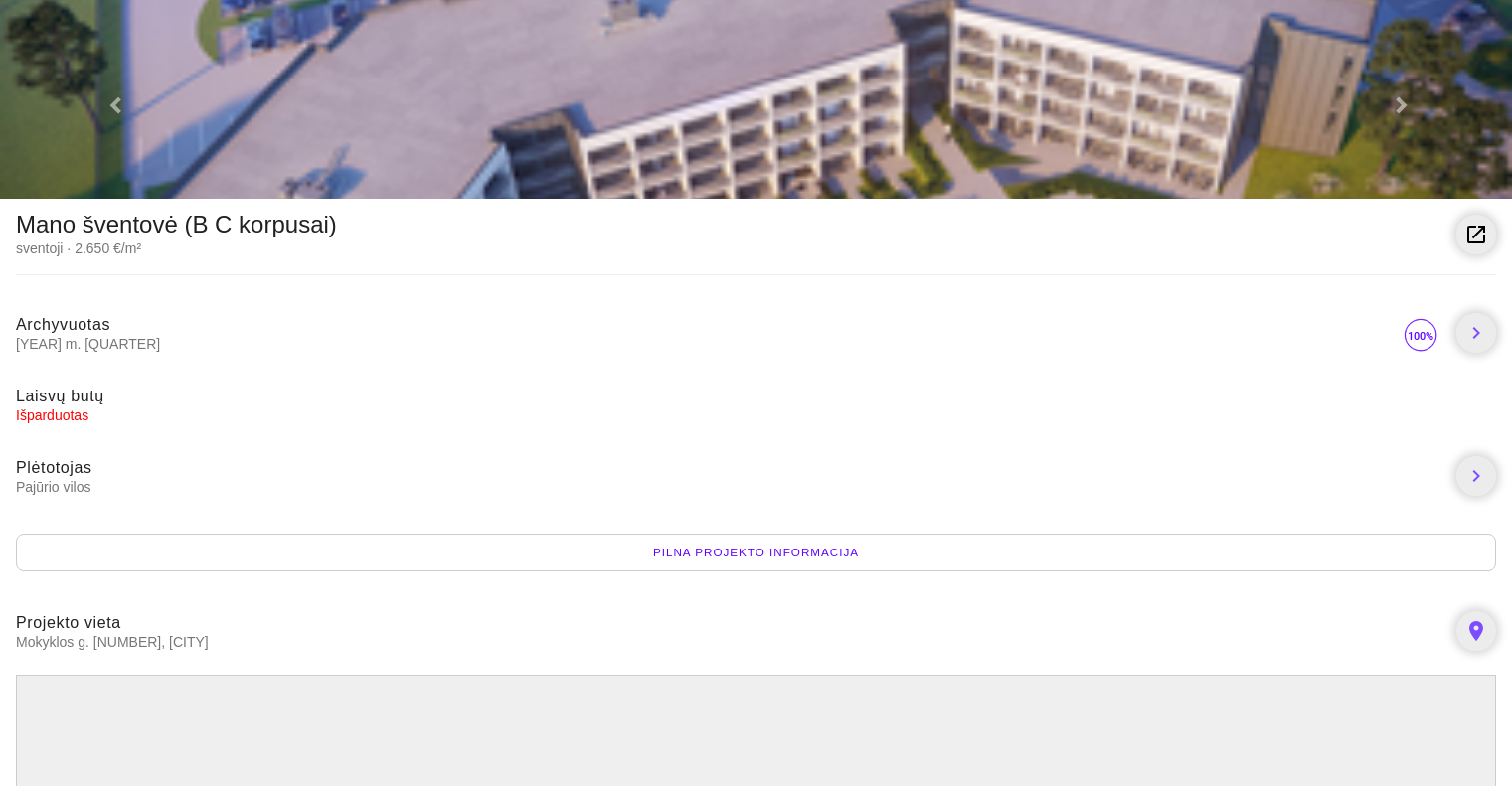 scroll, scrollTop: 0, scrollLeft: 0, axis: both 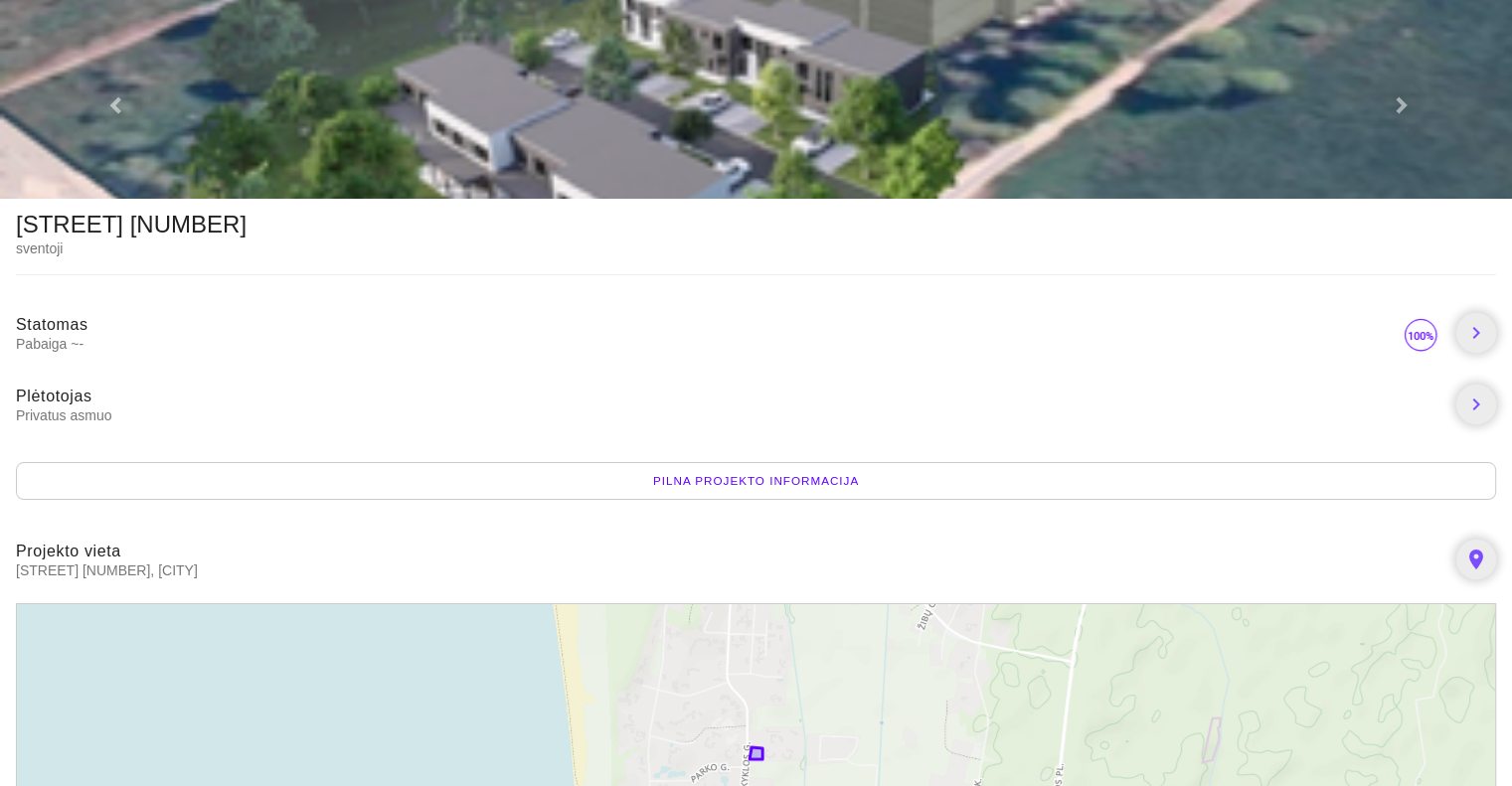 click on "Pilna projekto informacija" at bounding box center [756, 481] 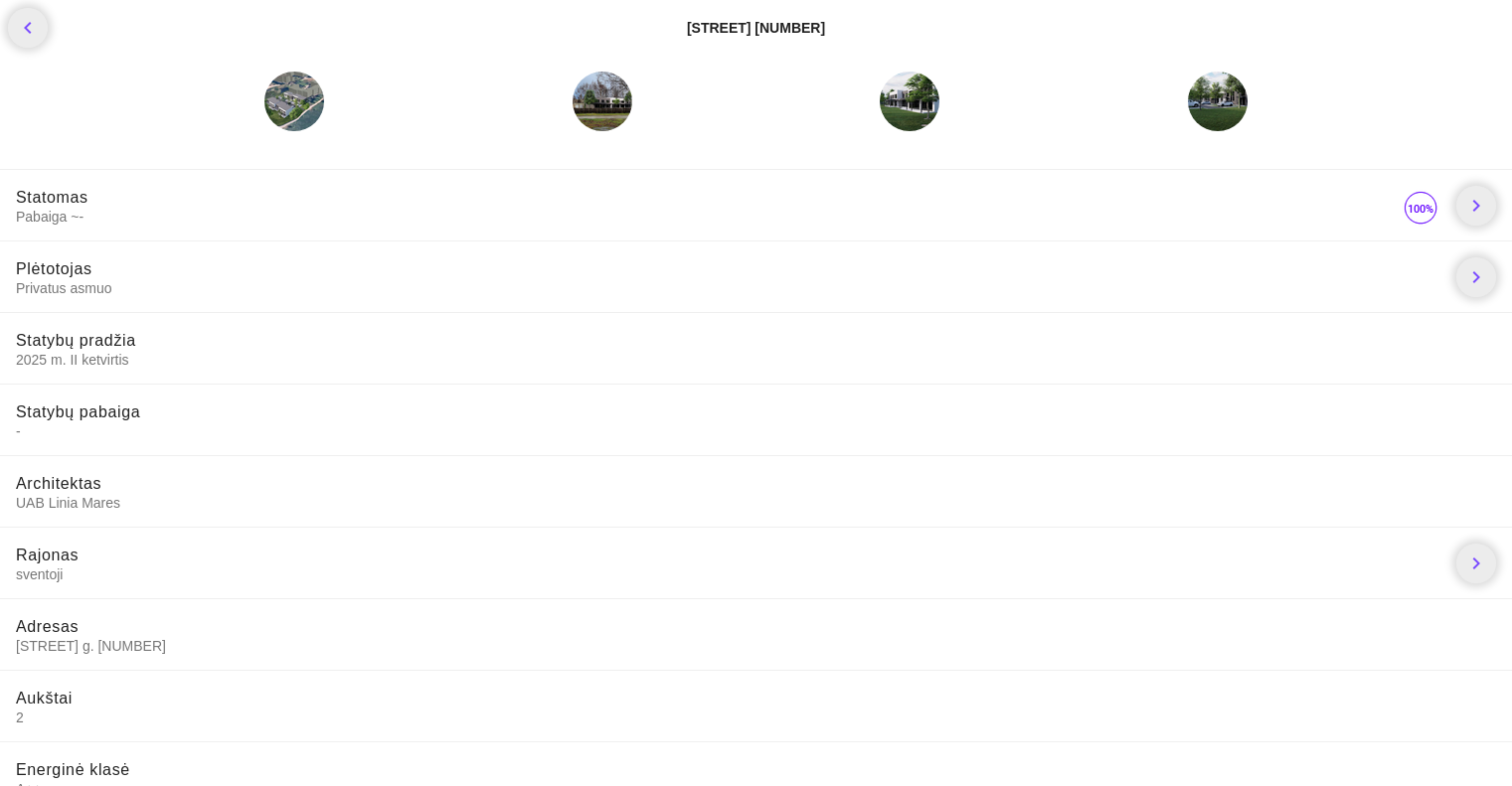 scroll, scrollTop: 0, scrollLeft: 0, axis: both 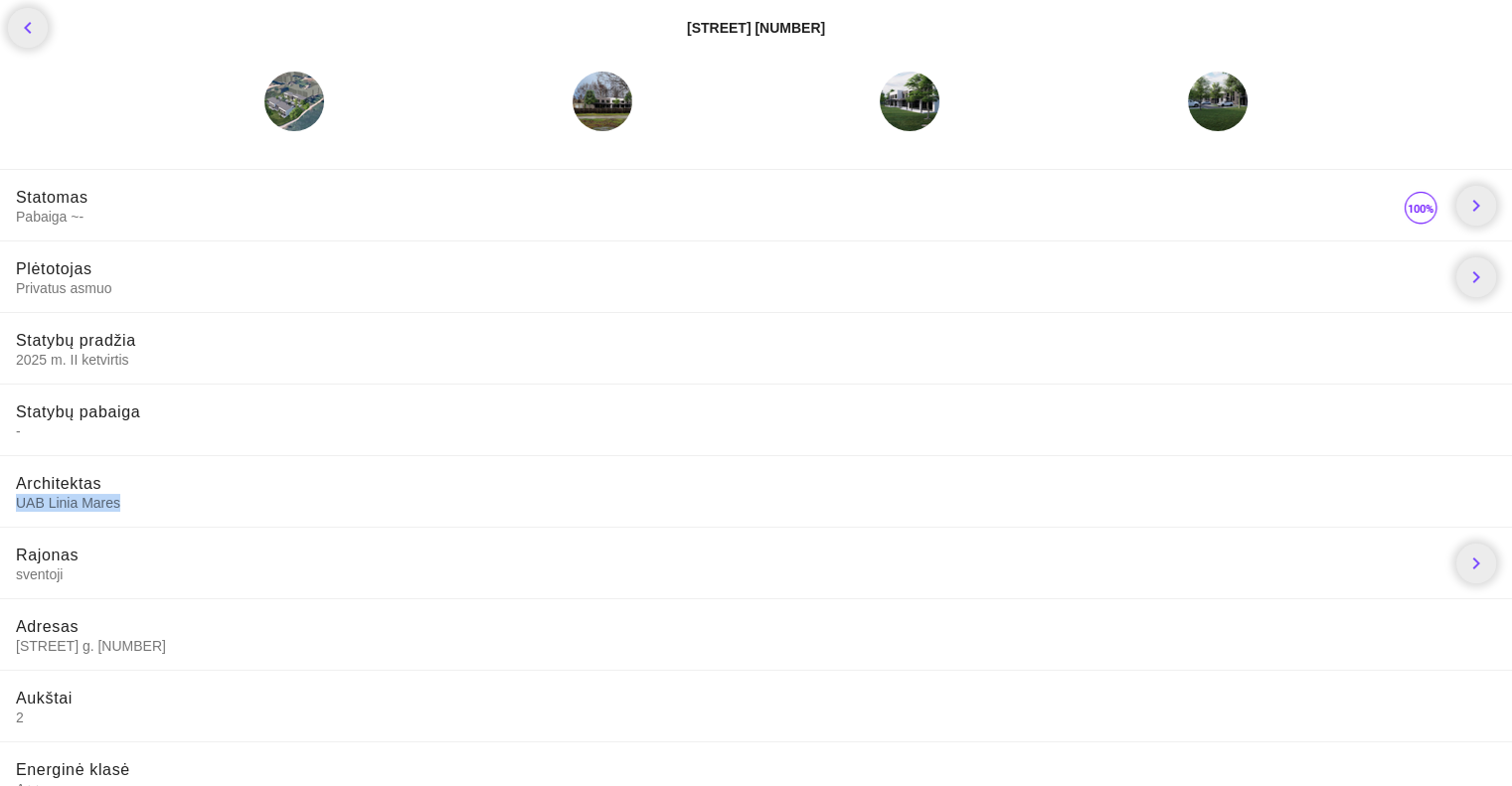 drag, startPoint x: 9, startPoint y: 503, endPoint x: 128, endPoint y: 501, distance: 119.01681 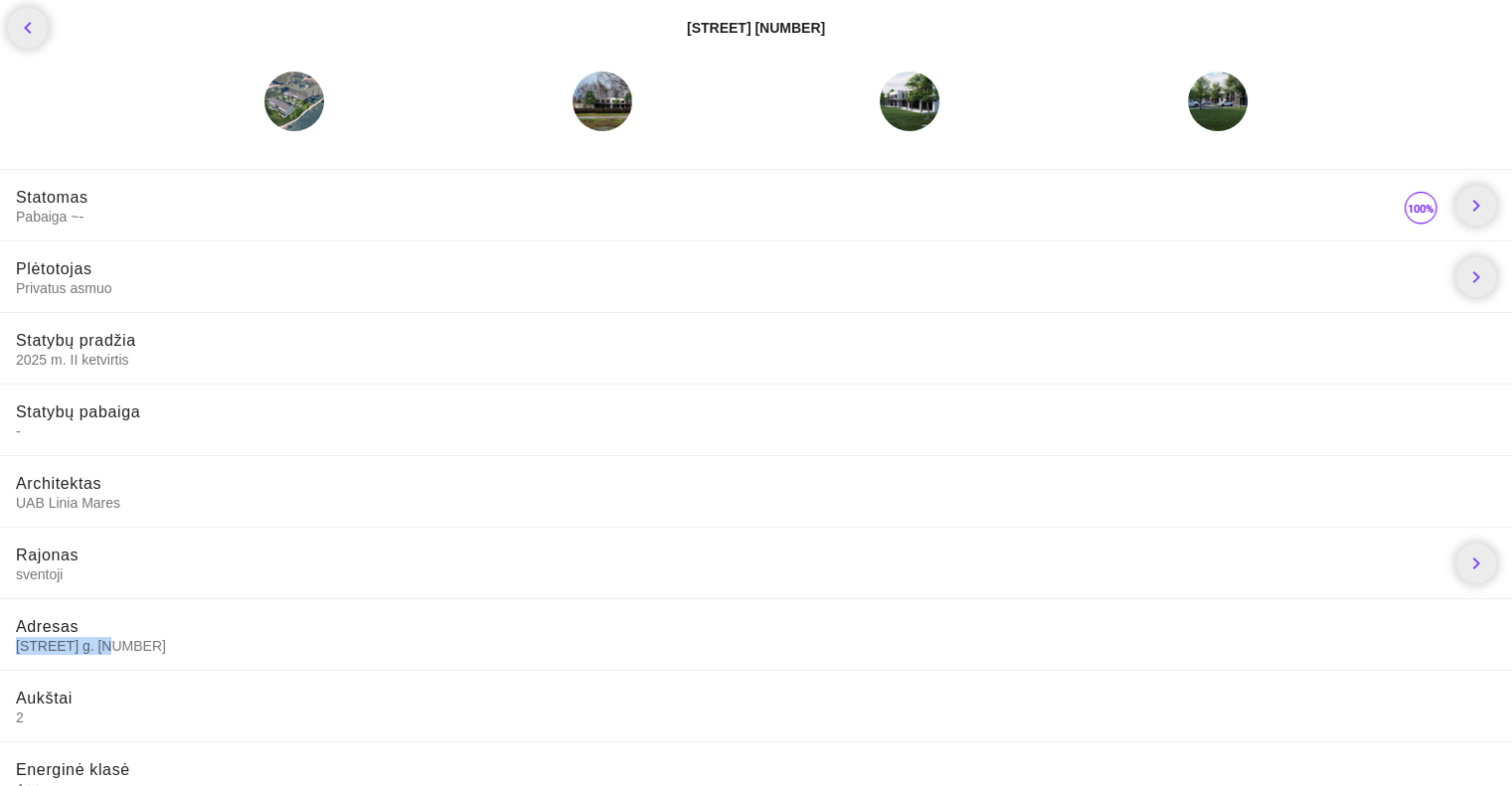 drag, startPoint x: 19, startPoint y: 641, endPoint x: 123, endPoint y: 642, distance: 104.00481 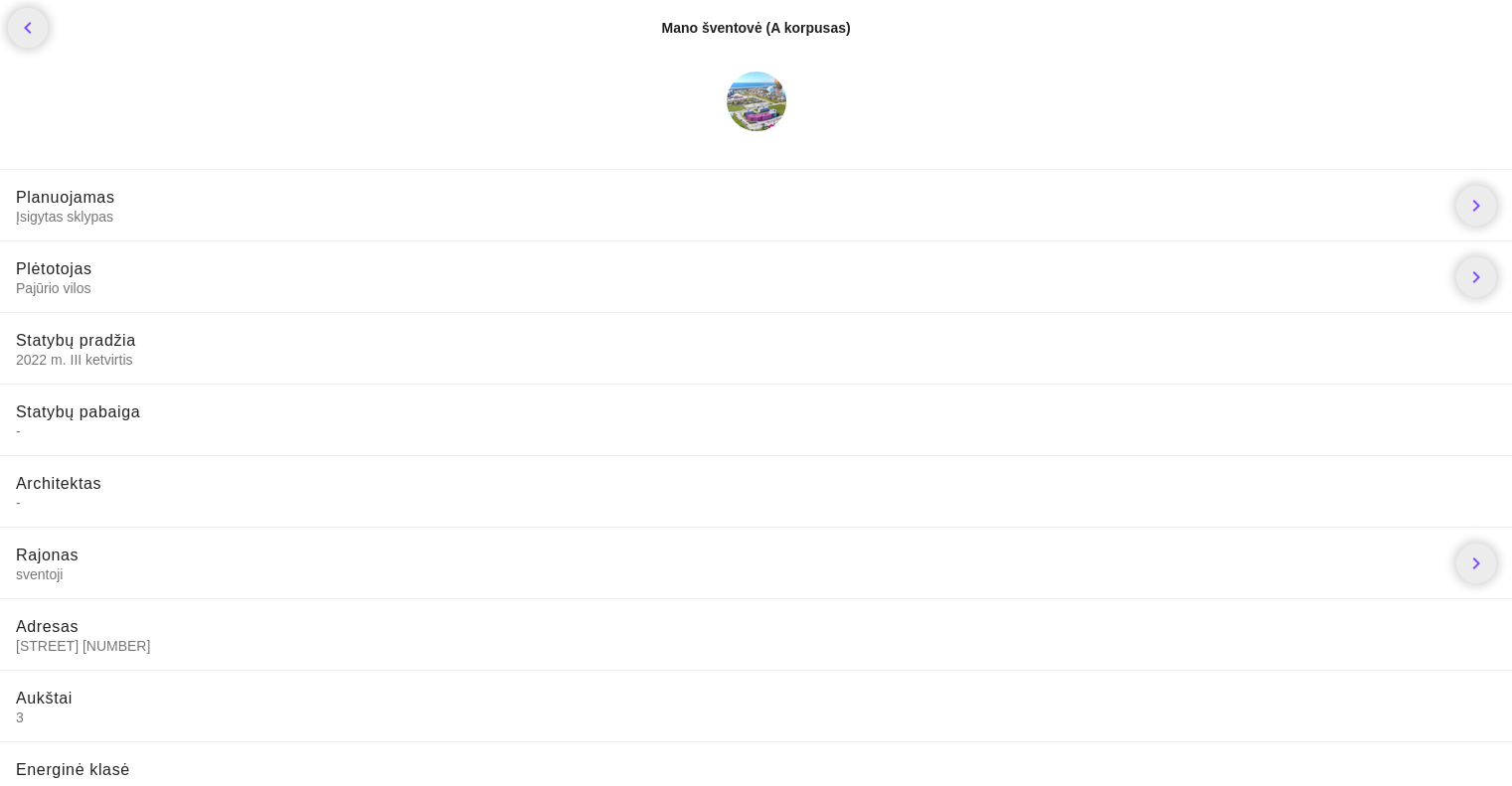 scroll, scrollTop: 177, scrollLeft: 0, axis: vertical 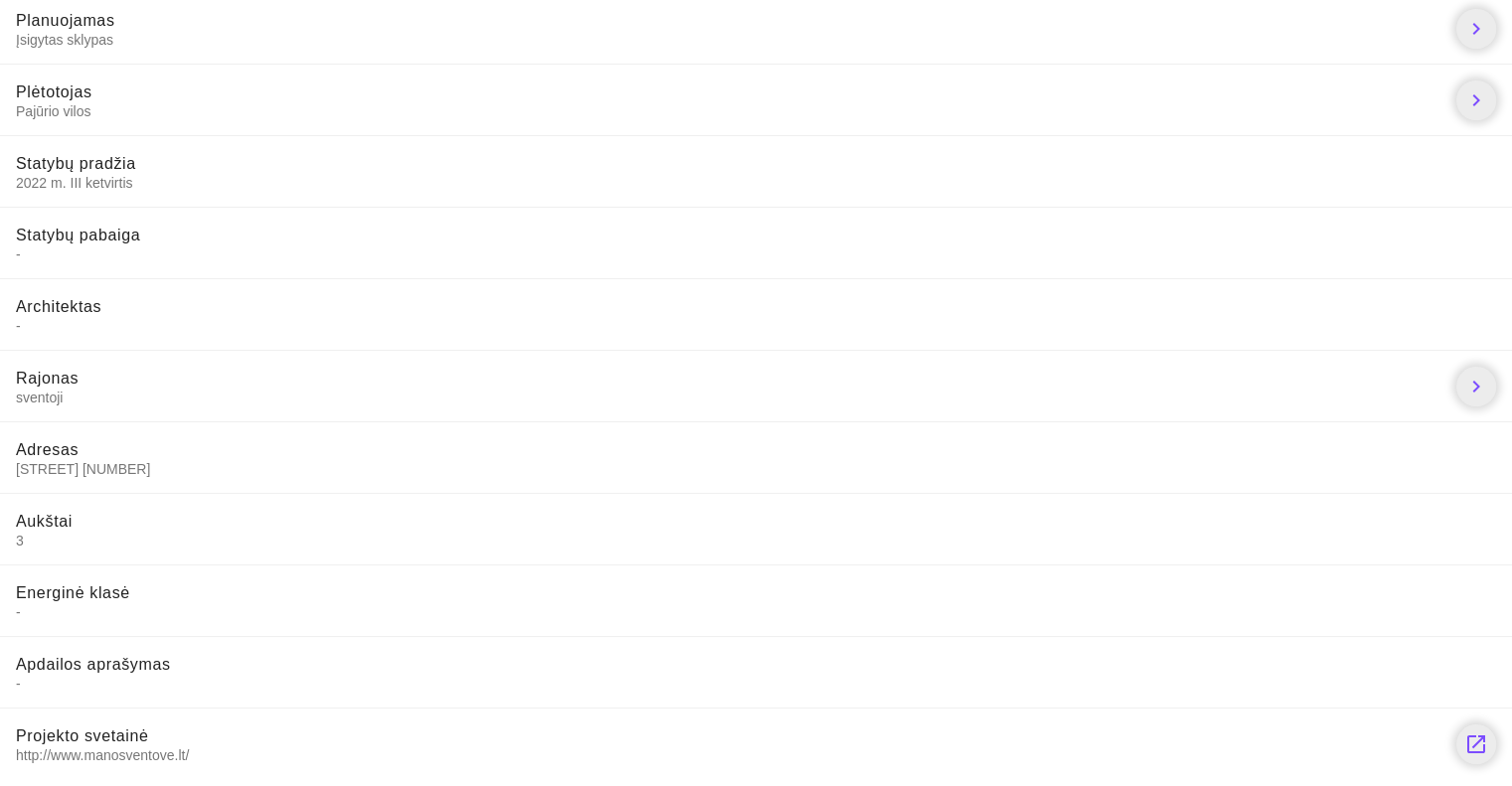 click on "http://www.manosventove.lt/" at bounding box center [728, 755] 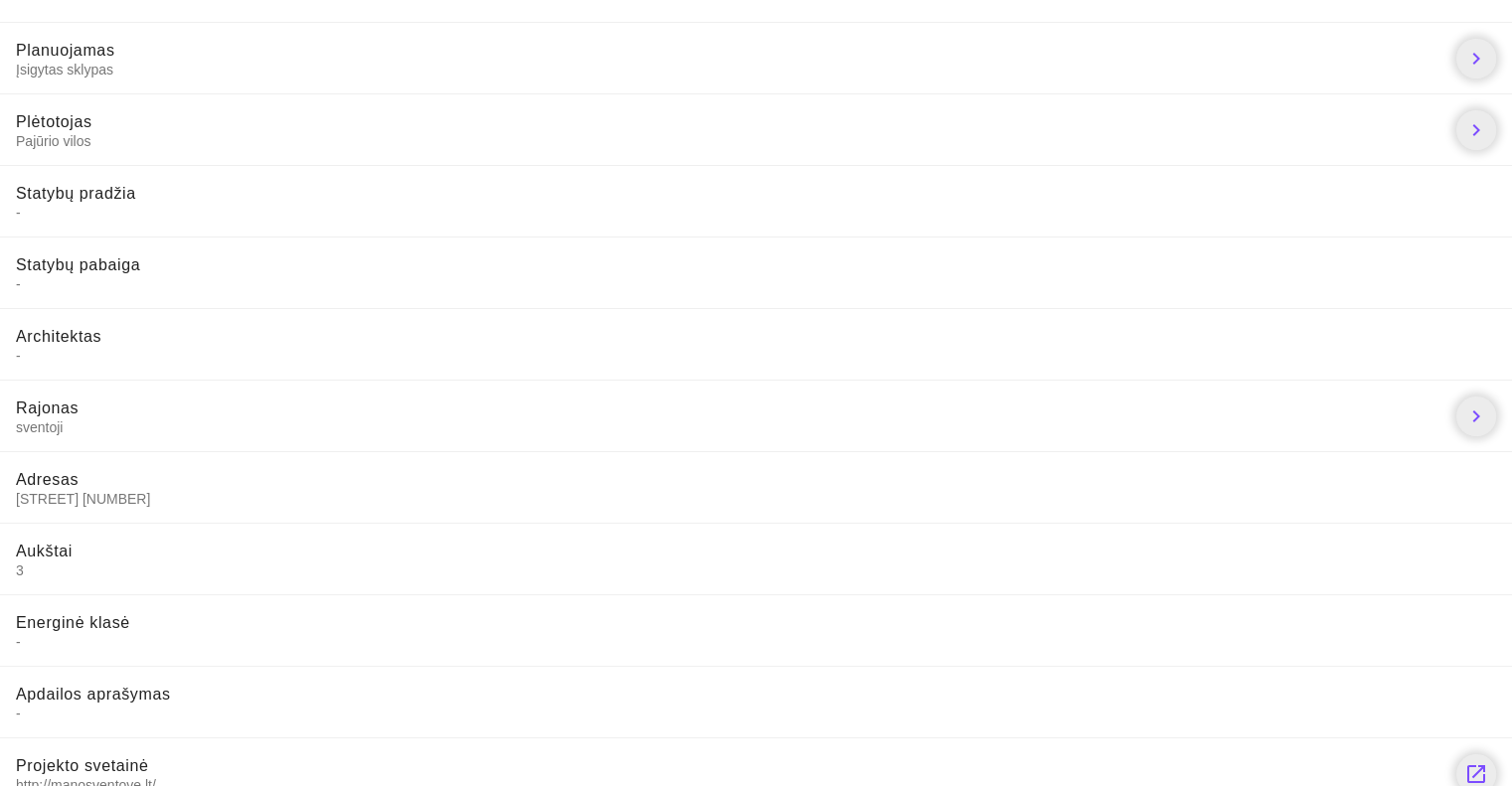 scroll, scrollTop: 177, scrollLeft: 0, axis: vertical 